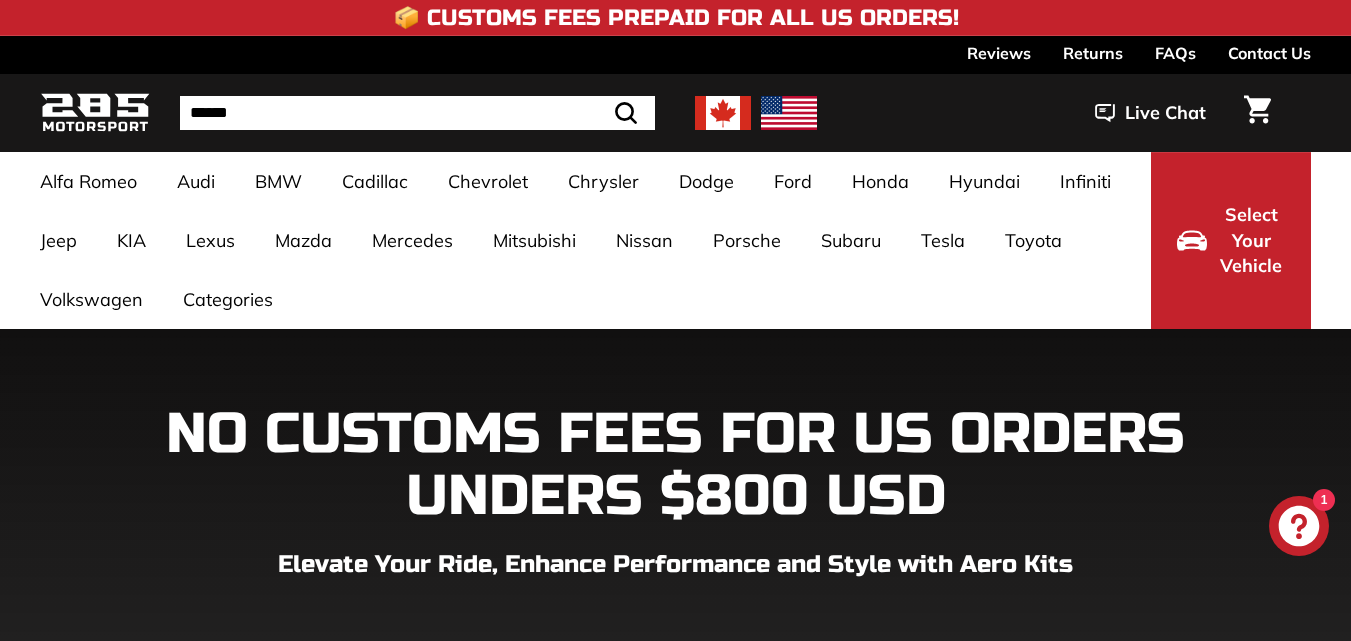 scroll, scrollTop: 0, scrollLeft: 0, axis: both 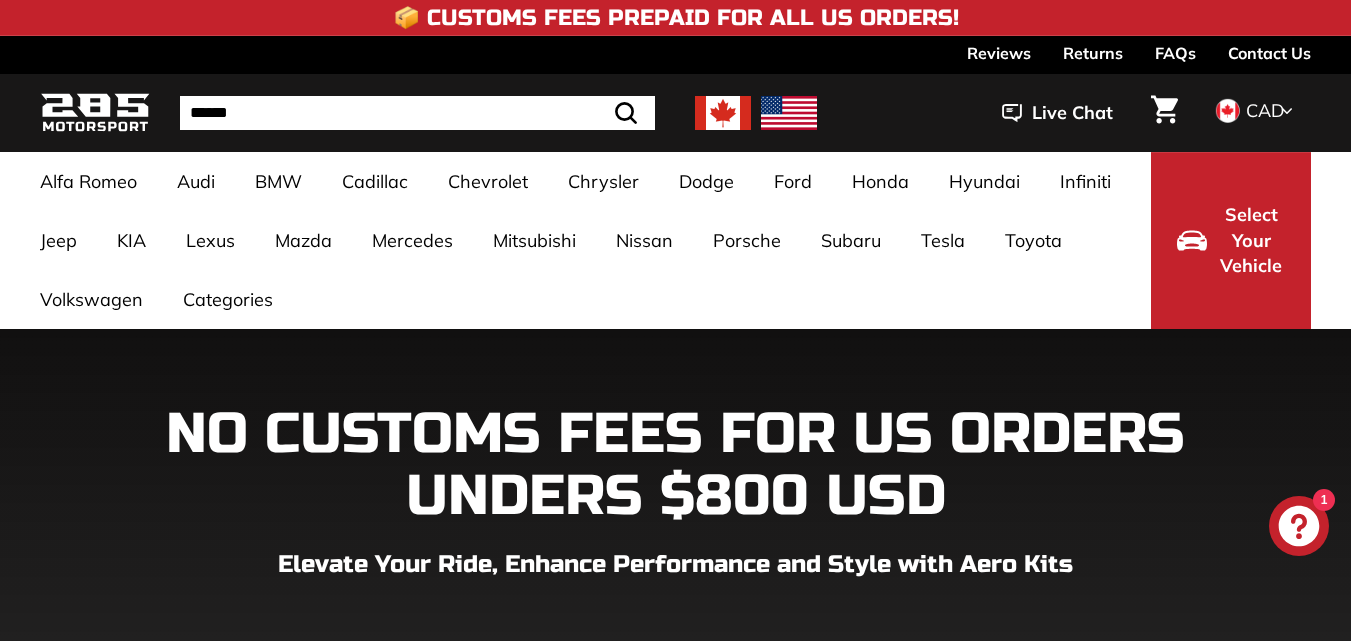 click on "NO CUSTOMS FEES FOR US ORDERS UNDERS $800 USD
Elevate Your Ride, Enhance Performance and Style with Aero Kits" at bounding box center (675, 745) 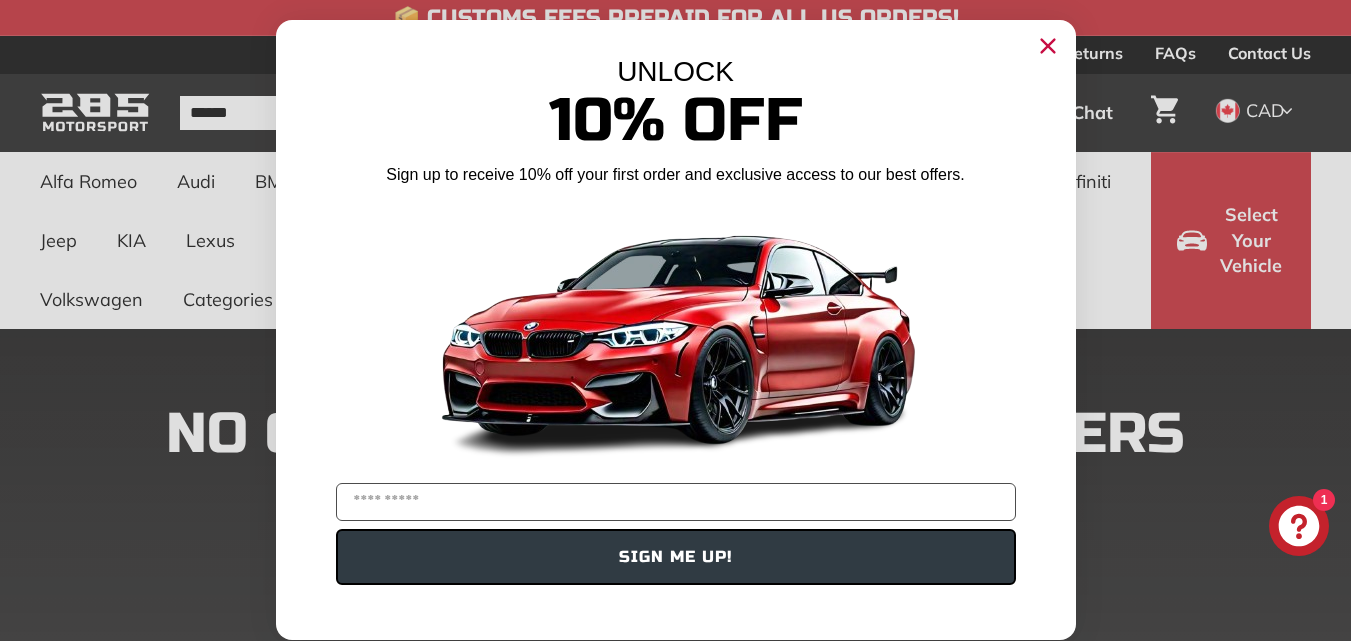 click 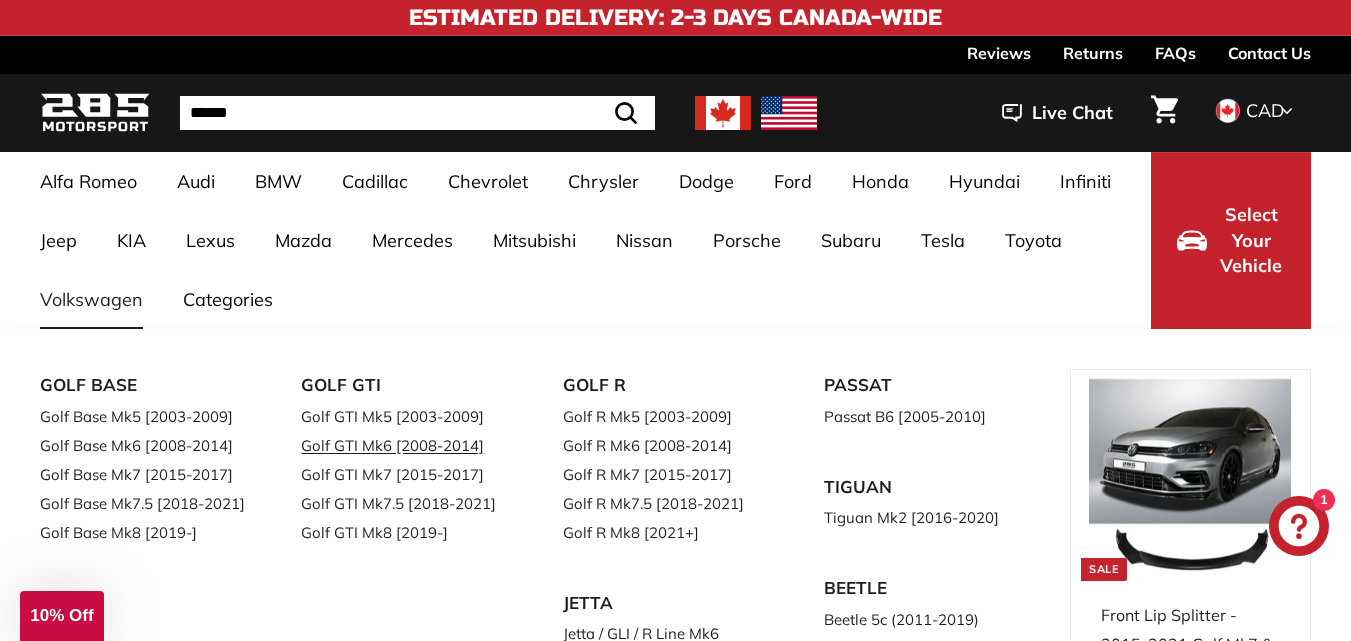 click on "Golf GTI Mk6 [2008-2014]" at bounding box center [403, 445] 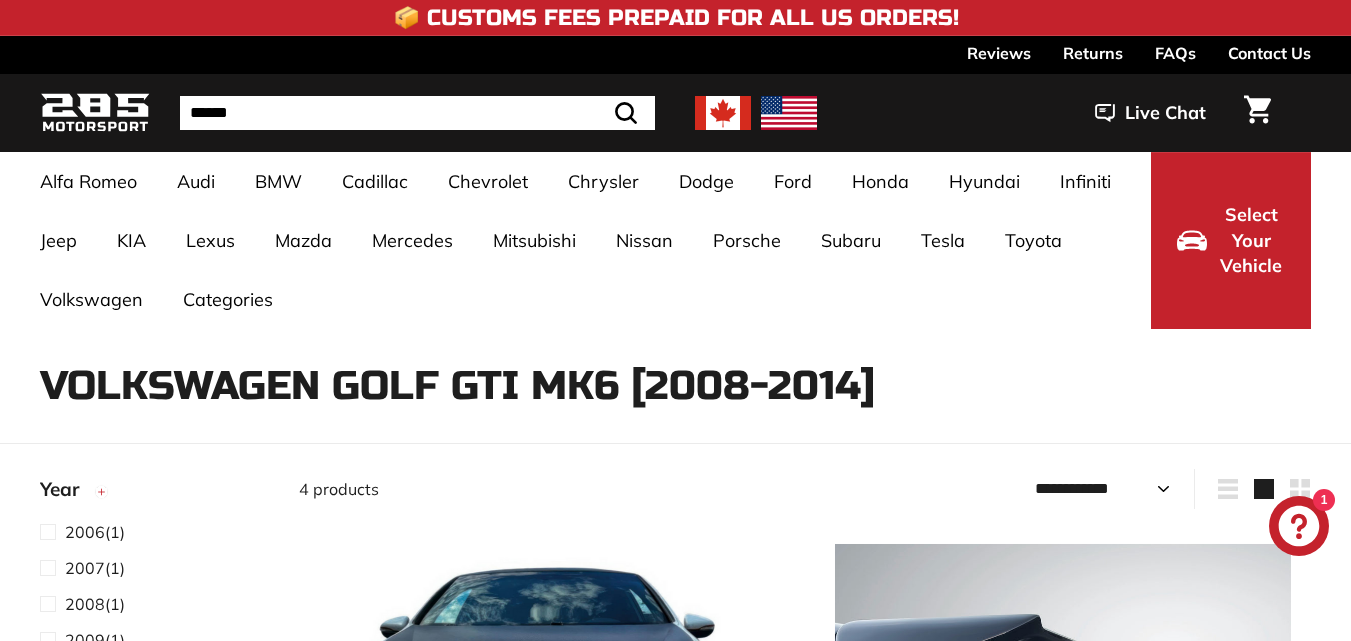 select on "**********" 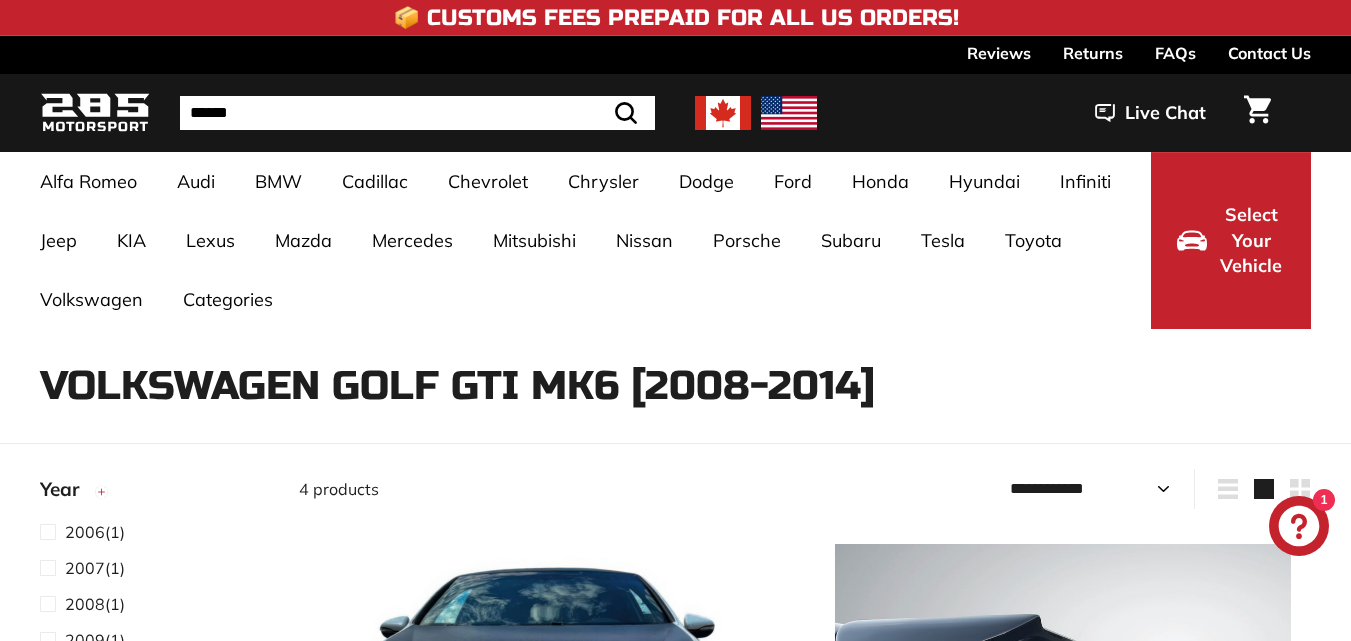 scroll, scrollTop: 0, scrollLeft: 0, axis: both 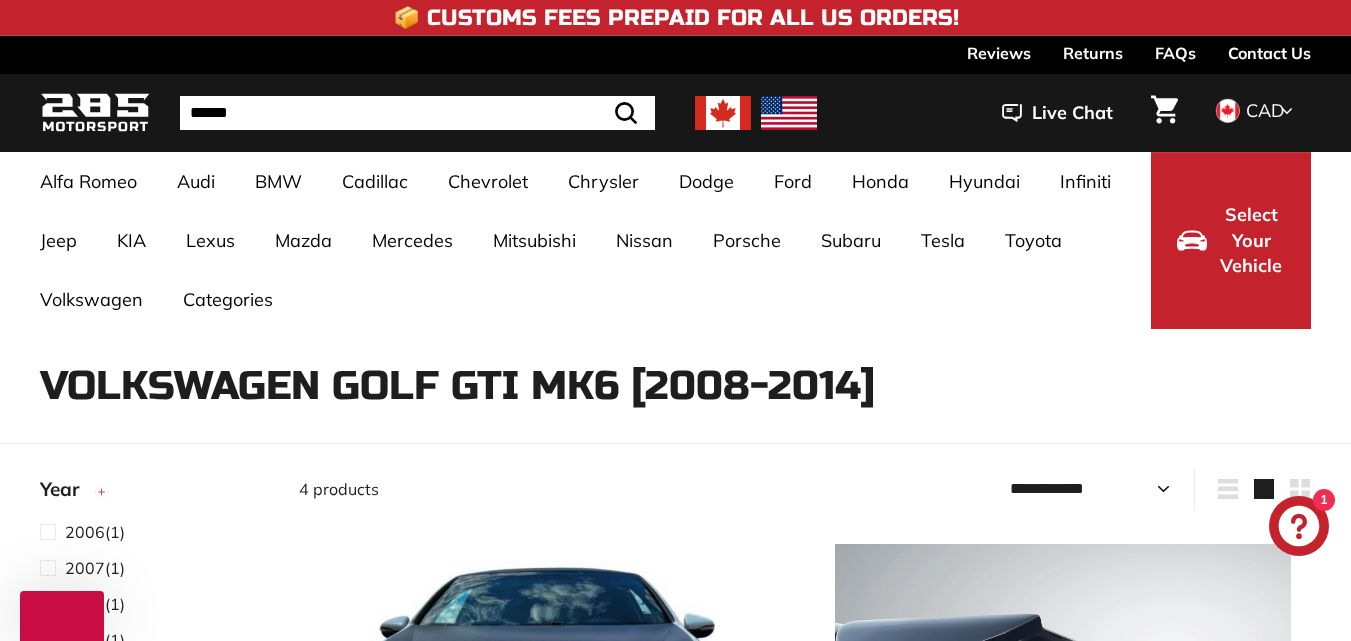 click on "Volkswagen Golf GTI Mk6 [2008-2014]
4 products
Sort
Featured
Best selling
Alphabetically, A-Z
Alphabetically, Z-A
Price, low to high
Price, high to low
Date, old to new
Date, new to old
Year" at bounding box center [675, 1146] 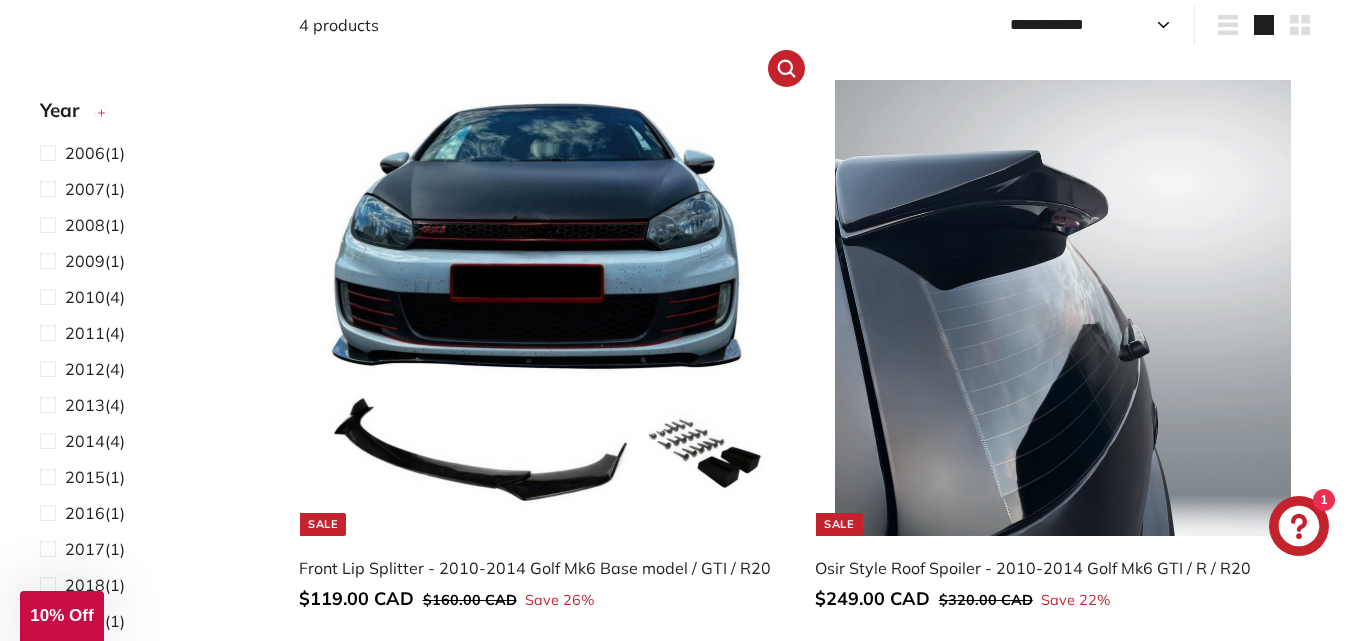 scroll, scrollTop: 500, scrollLeft: 0, axis: vertical 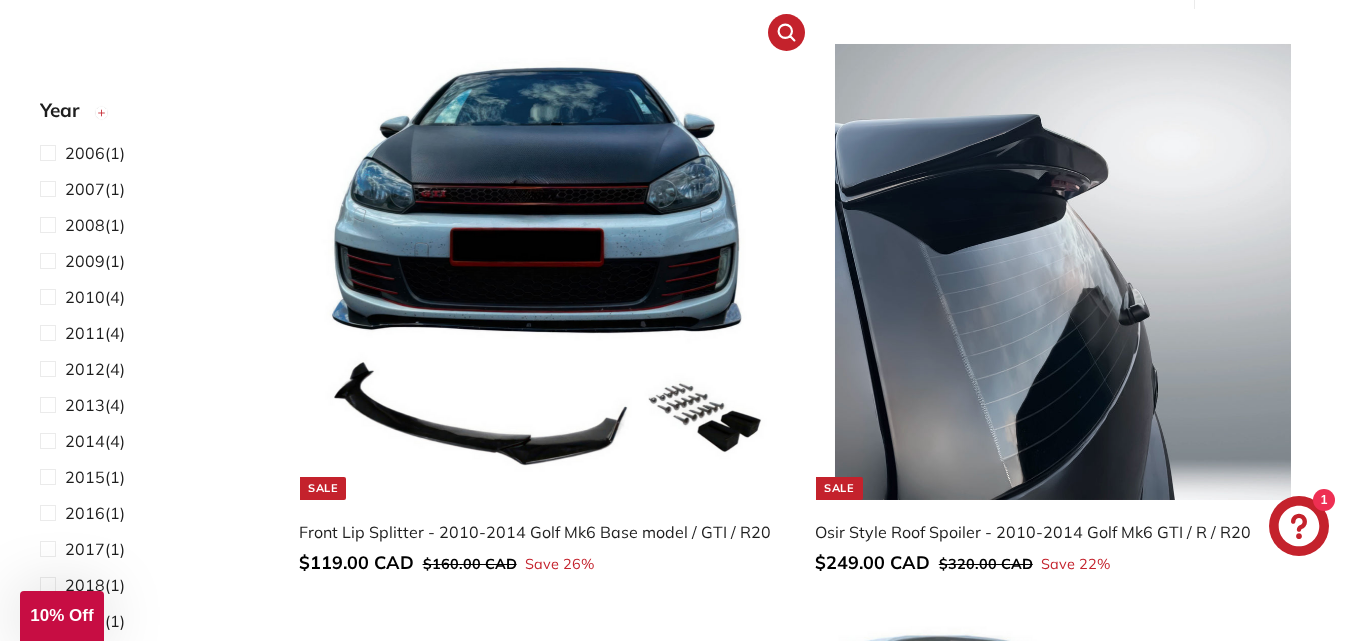 click at bounding box center (546, 272) 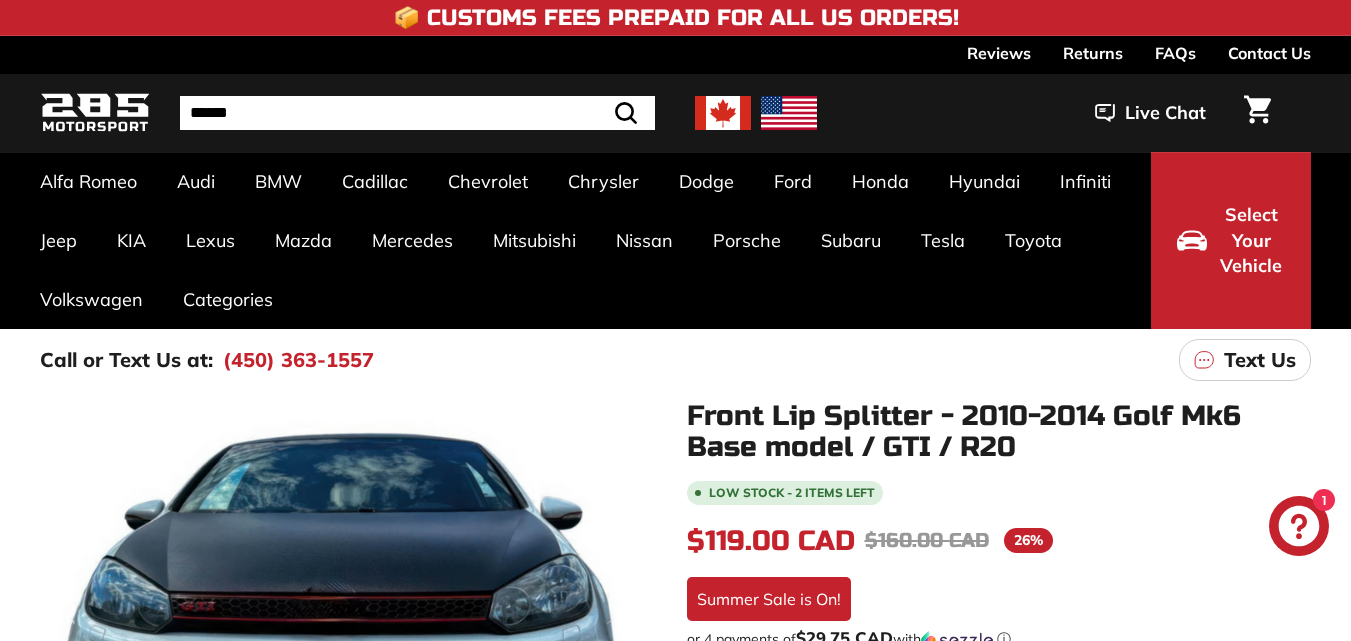 scroll, scrollTop: 0, scrollLeft: 0, axis: both 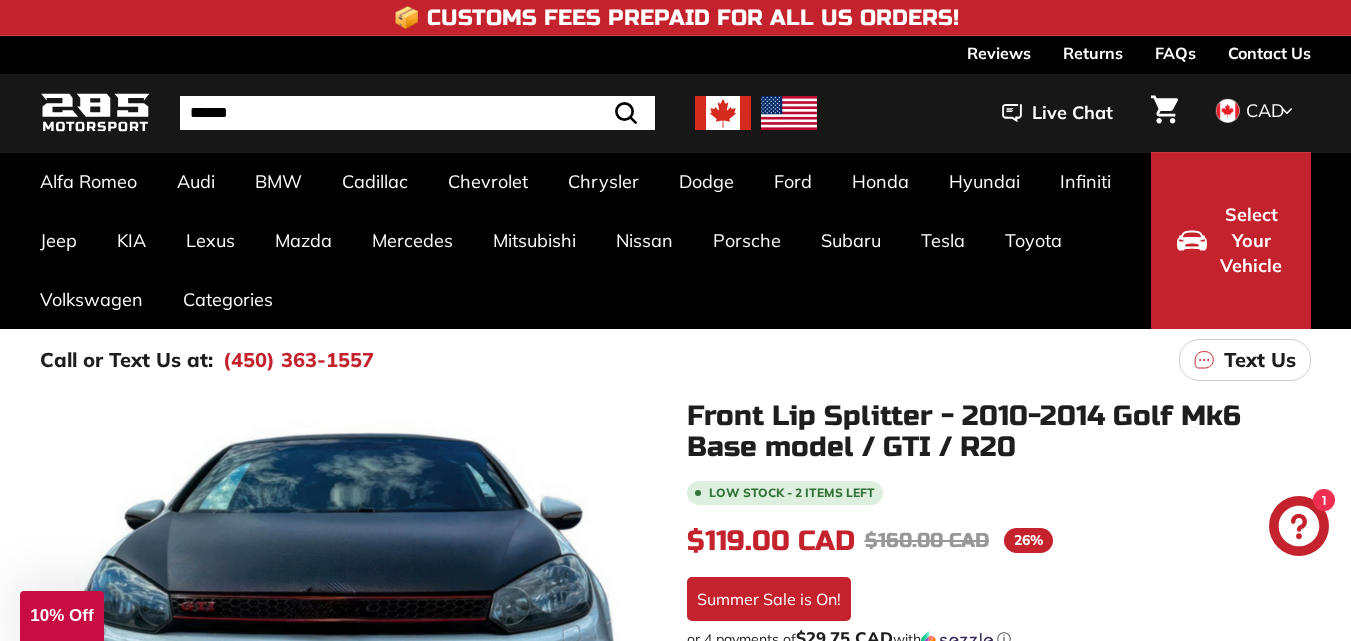 click on ".cls-1{fill:none;stroke:#000;stroke-miterlimit:10;stroke-width:2px}
.cls-1{fill:none;stroke:#000;stroke-miterlimit:10;stroke-width:2px}
.cls-1{fill:none;stroke:#000;stroke-miterlimit:10;stroke-width:2px}
.cls-1{fill:none;stroke:#000;stroke-miterlimit:10;stroke-width:2px}
.cls-1{fill:none;stroke:#000;stroke-miterlimit:10;stroke-width:2px}
.cls-1{fill:none;stroke:#000;stroke-miterlimit:10;stroke-width:2px}
.cls-1{fill:none;stroke:#000;stroke-miterlimit:10;stroke-width:2px}
.cls-1{fill:none;stroke:#000;stroke-miterlimit:10;stroke-width:2px}" at bounding box center (675, 809) 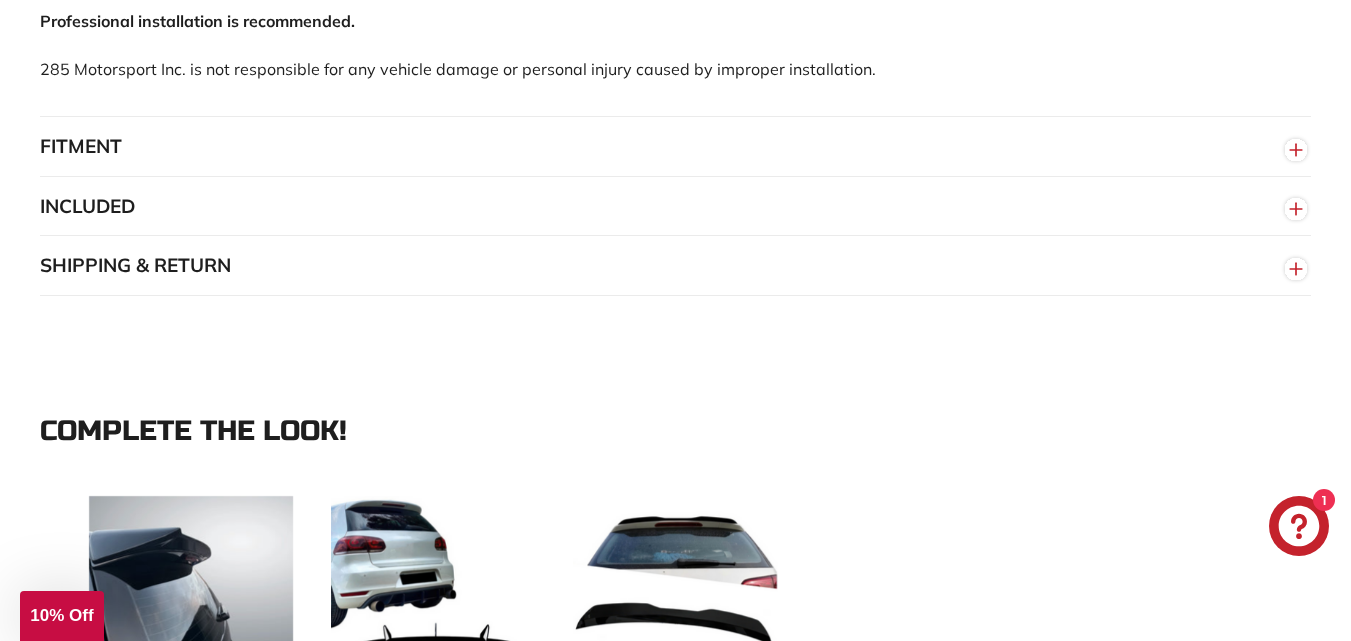 scroll, scrollTop: 1600, scrollLeft: 0, axis: vertical 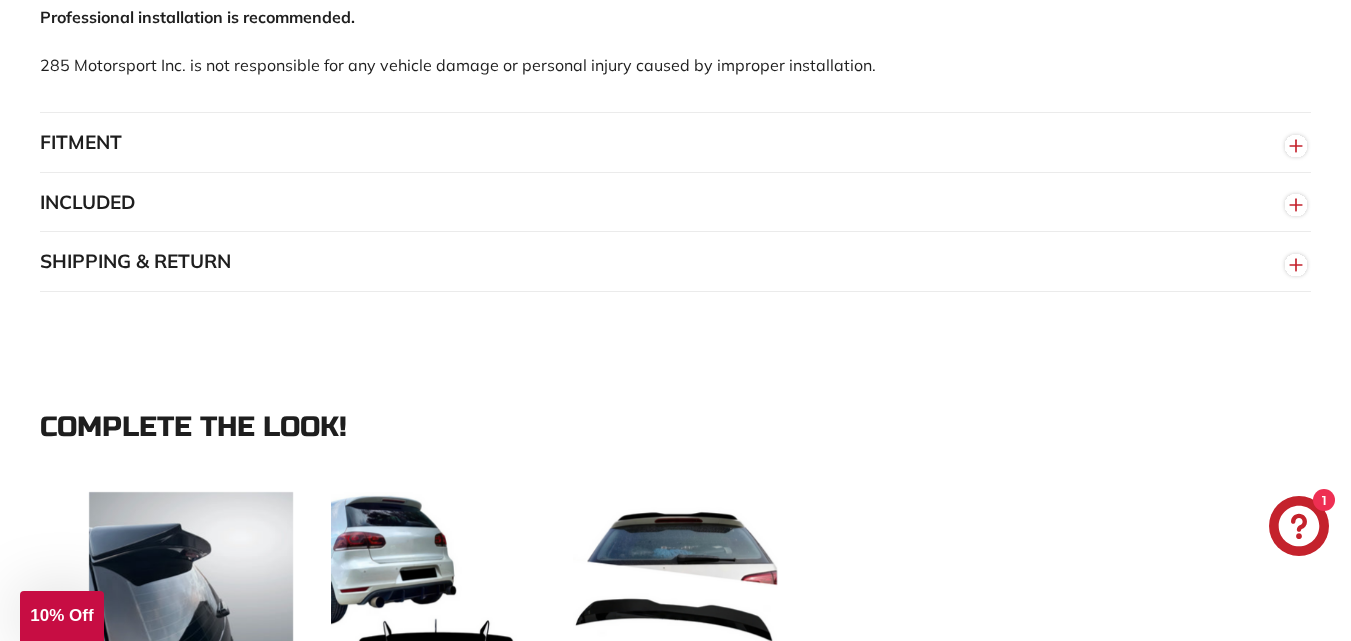 click on "FITMENT" at bounding box center (675, 143) 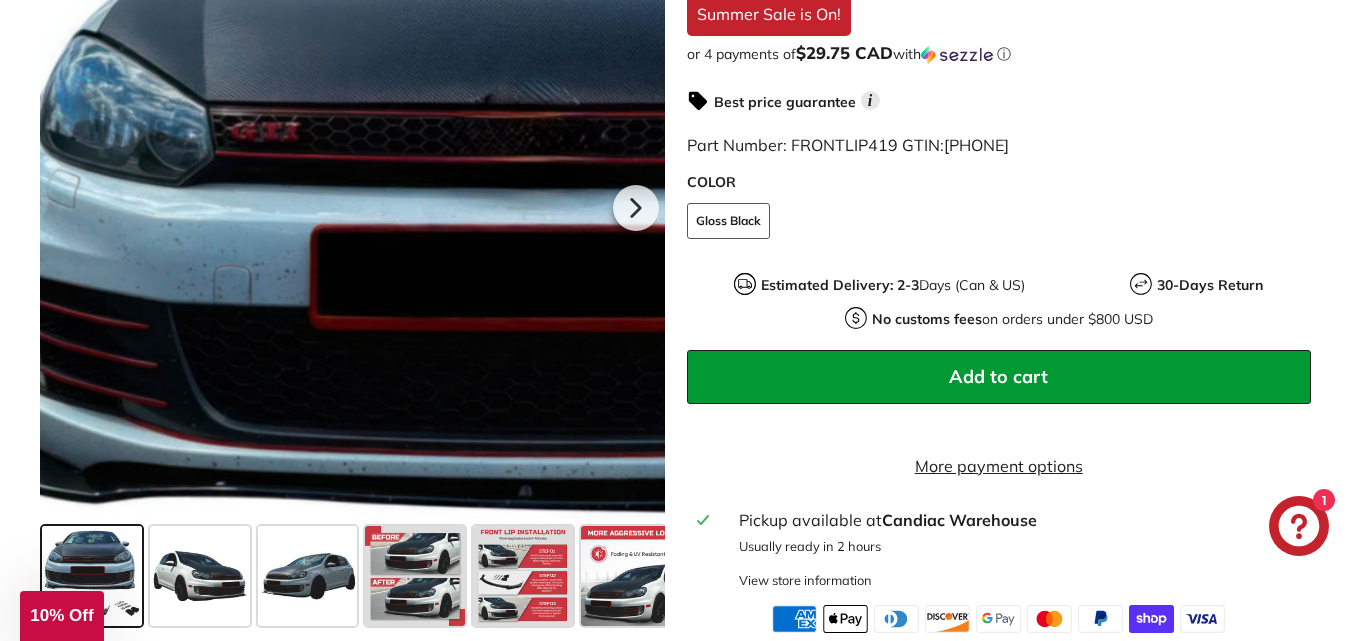 scroll, scrollTop: 900, scrollLeft: 0, axis: vertical 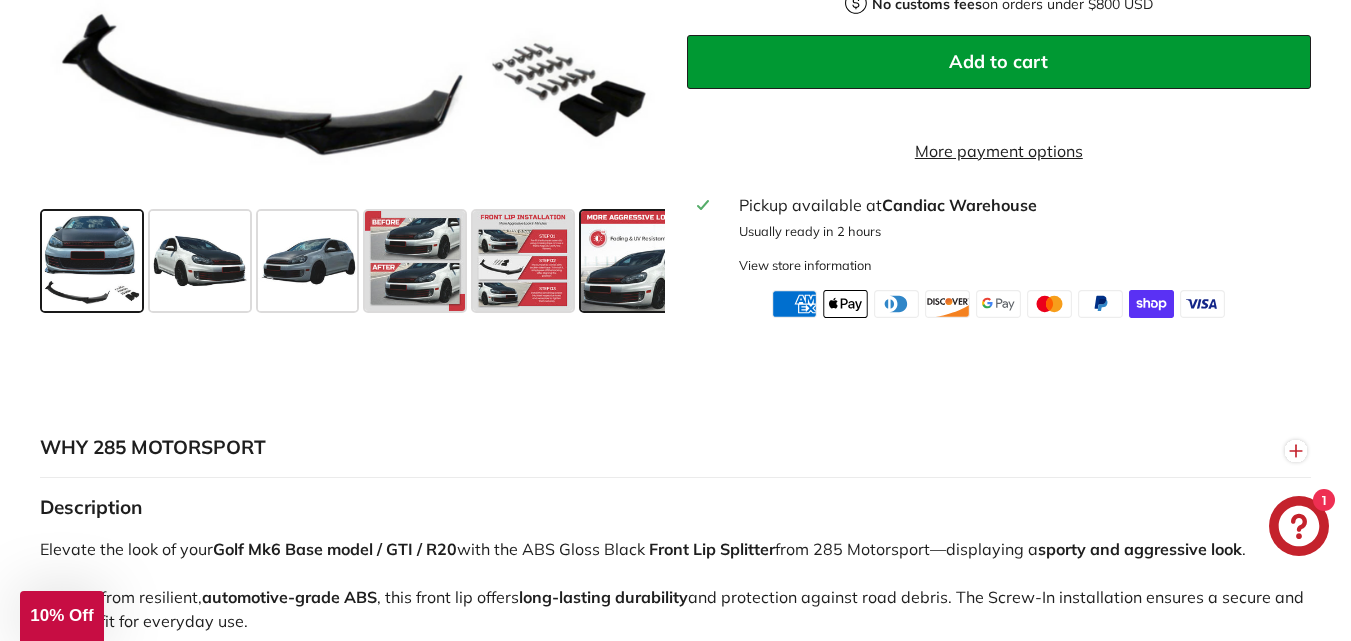 click at bounding box center (631, 260) 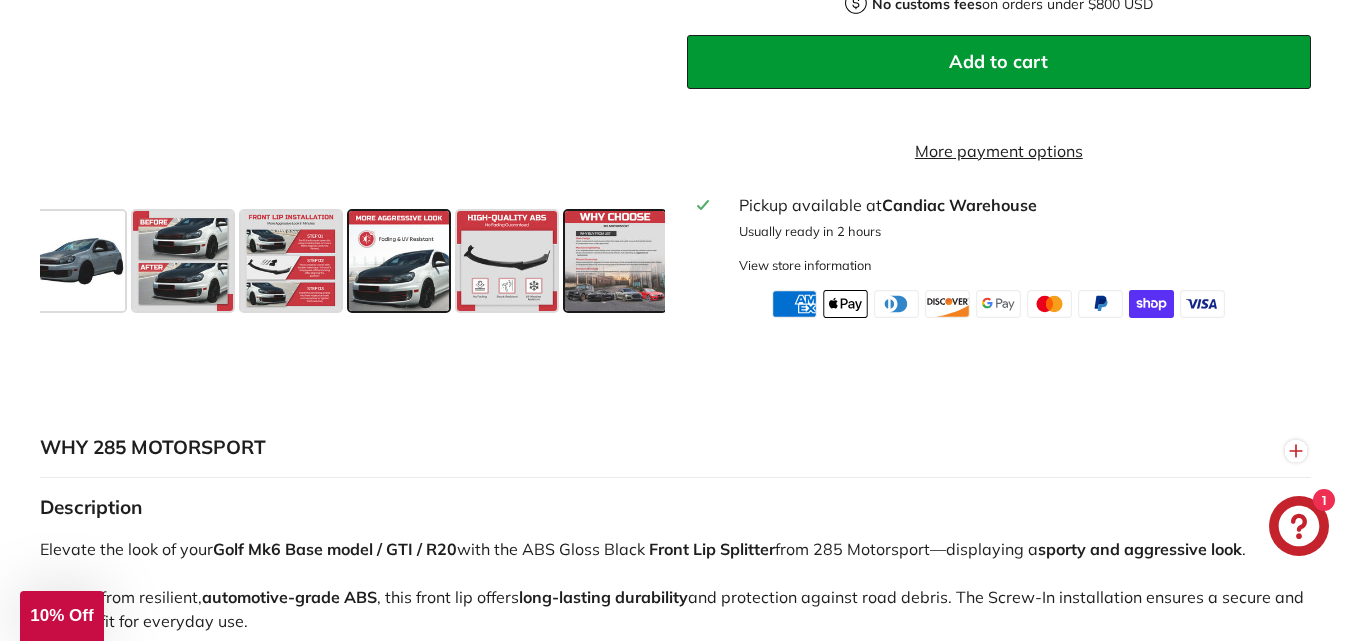 scroll, scrollTop: 0, scrollLeft: 236, axis: horizontal 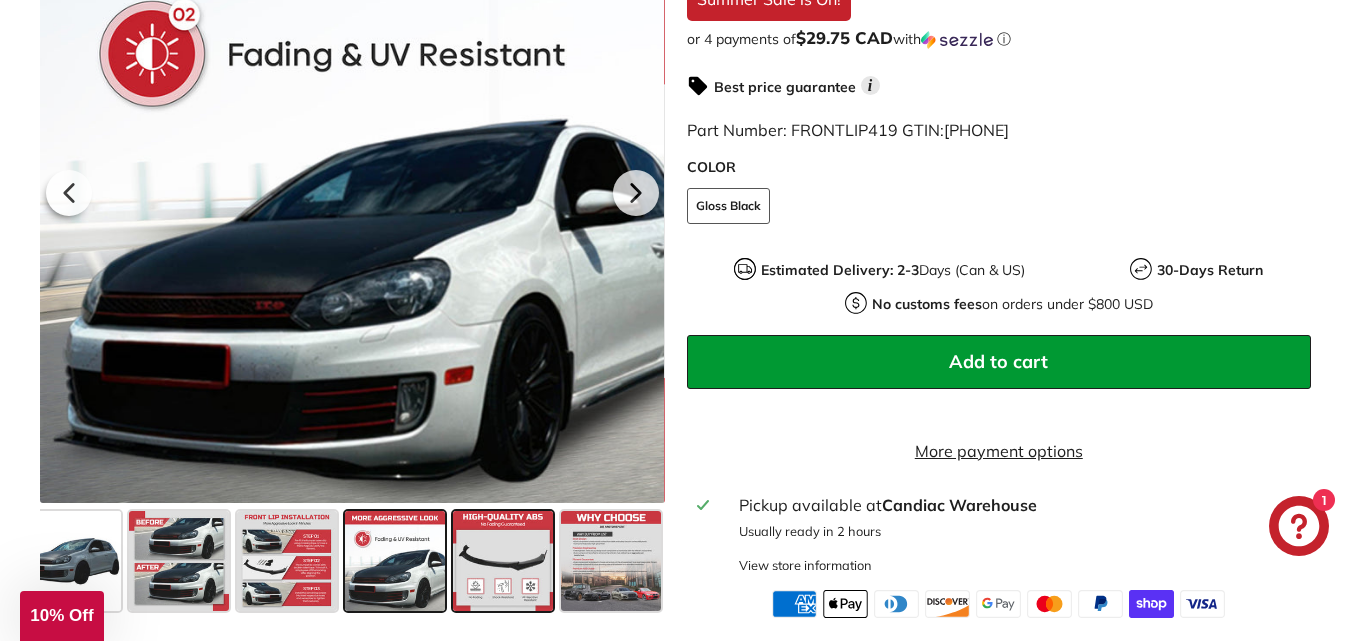 click at bounding box center (503, 560) 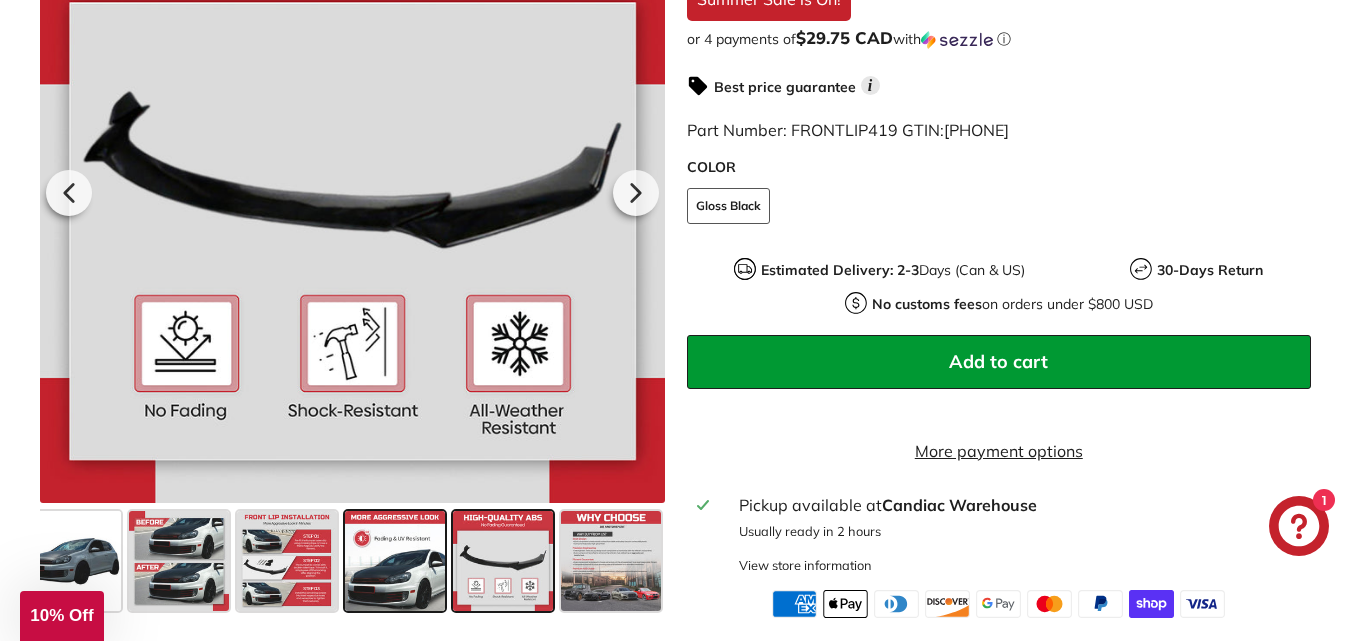 click at bounding box center (395, 560) 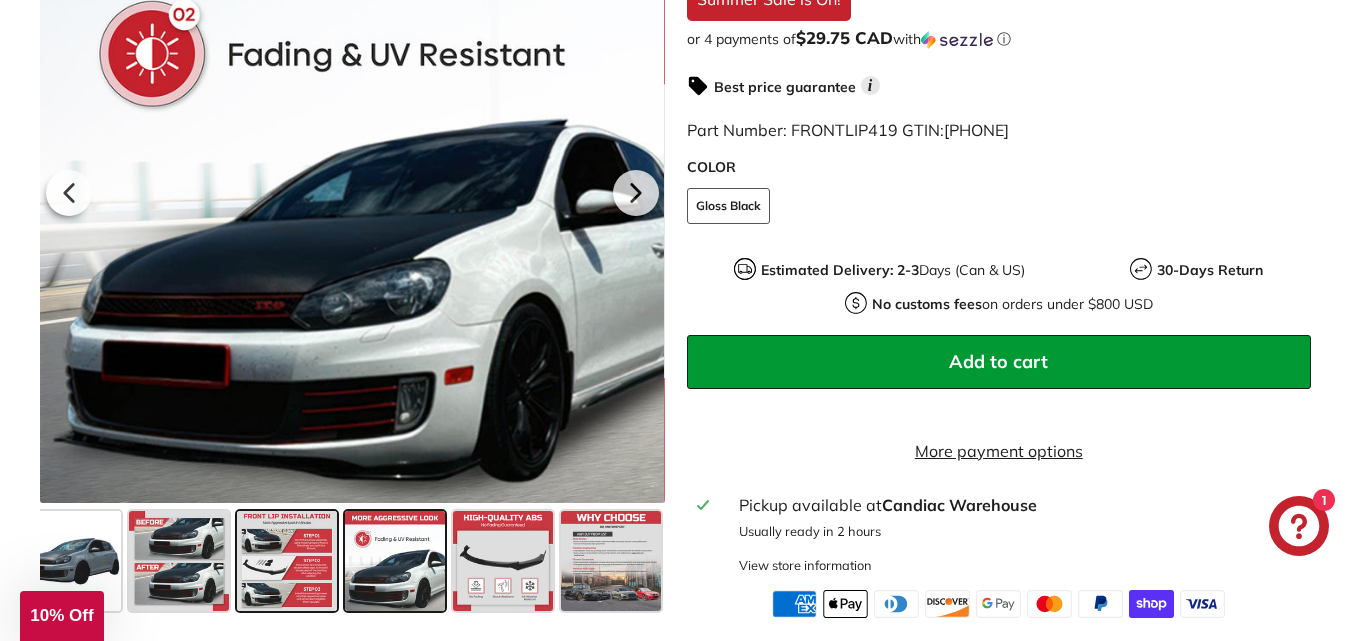 click at bounding box center [287, 560] 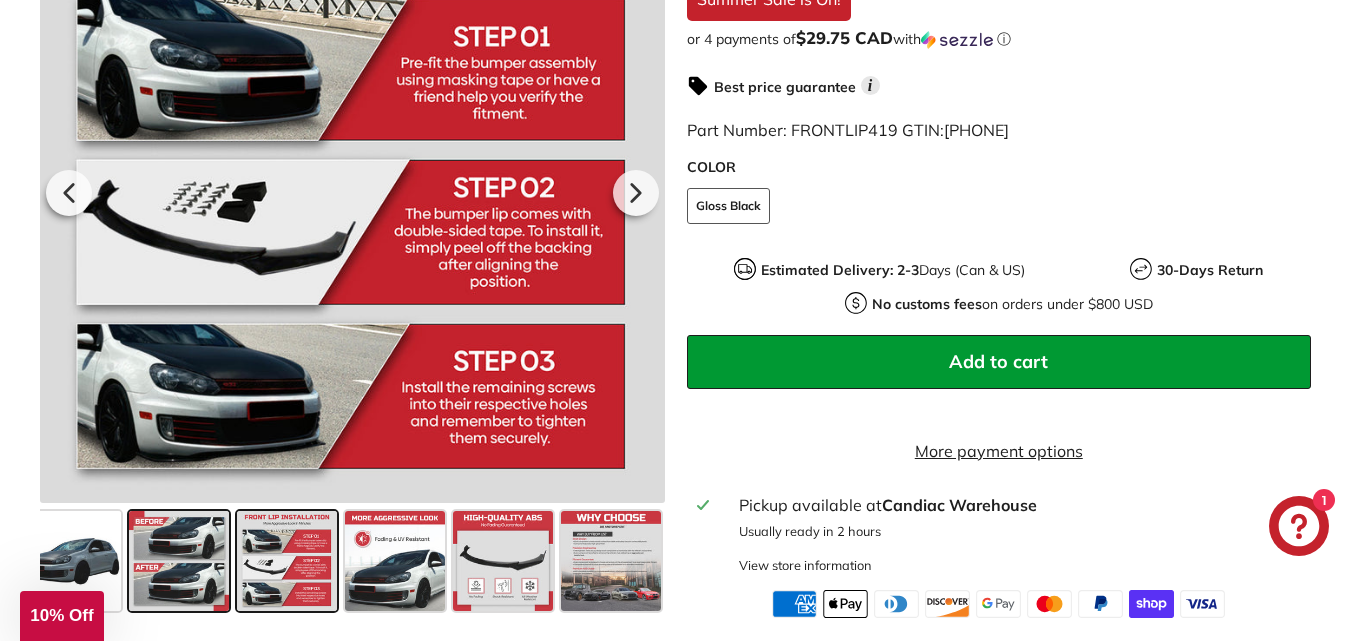 click at bounding box center [179, 560] 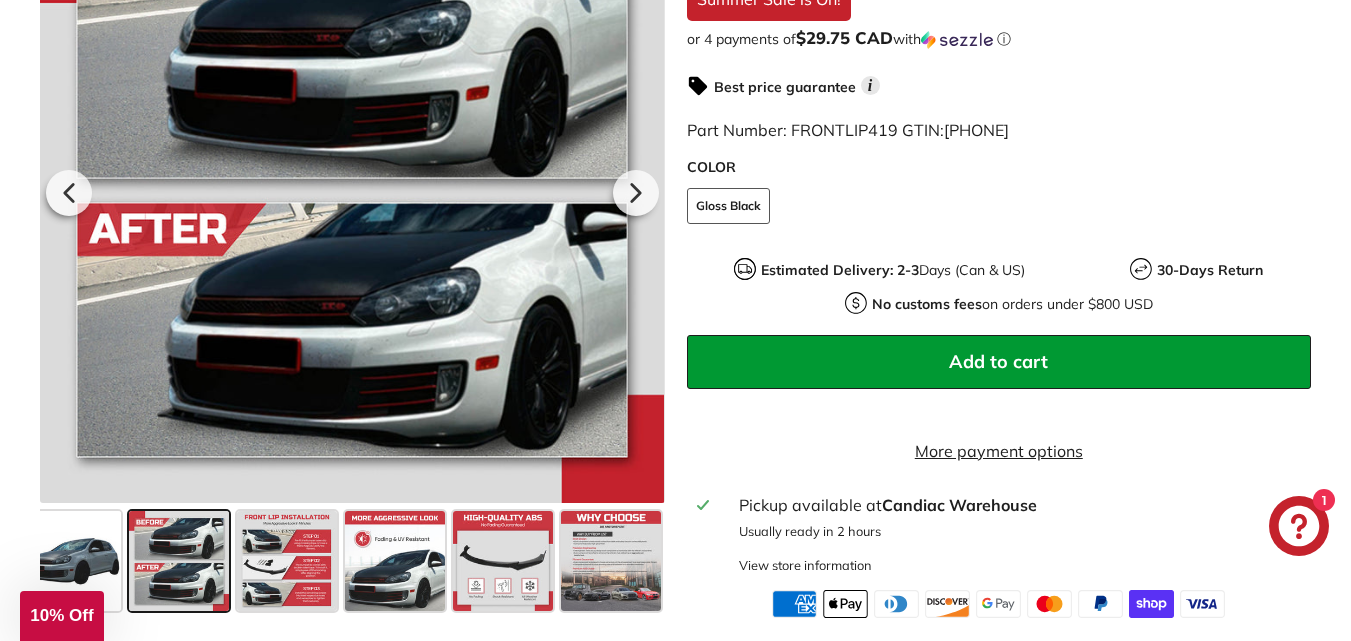 click on ".cls-1{fill:none;stroke:#000;stroke-miterlimit:10;stroke-width:2px}
.cls-1{fill:none;stroke:#000;stroke-miterlimit:10;stroke-width:2px}
.cls-1{fill:none;stroke:#000;stroke-miterlimit:10;stroke-width:2px}
.cls-1{fill:none;stroke:#000;stroke-miterlimit:10;stroke-width:2px}
.cls-1{fill:none;stroke:#000;stroke-miterlimit:10;stroke-width:2px}
.cls-1{fill:none;stroke:#000;stroke-miterlimit:10;stroke-width:2px}
.cls-1{fill:none;stroke:#000;stroke-miterlimit:10;stroke-width:2px}
.cls-1{fill:none;stroke:#000;stroke-miterlimit:10;stroke-width:2px}" at bounding box center [675, 209] 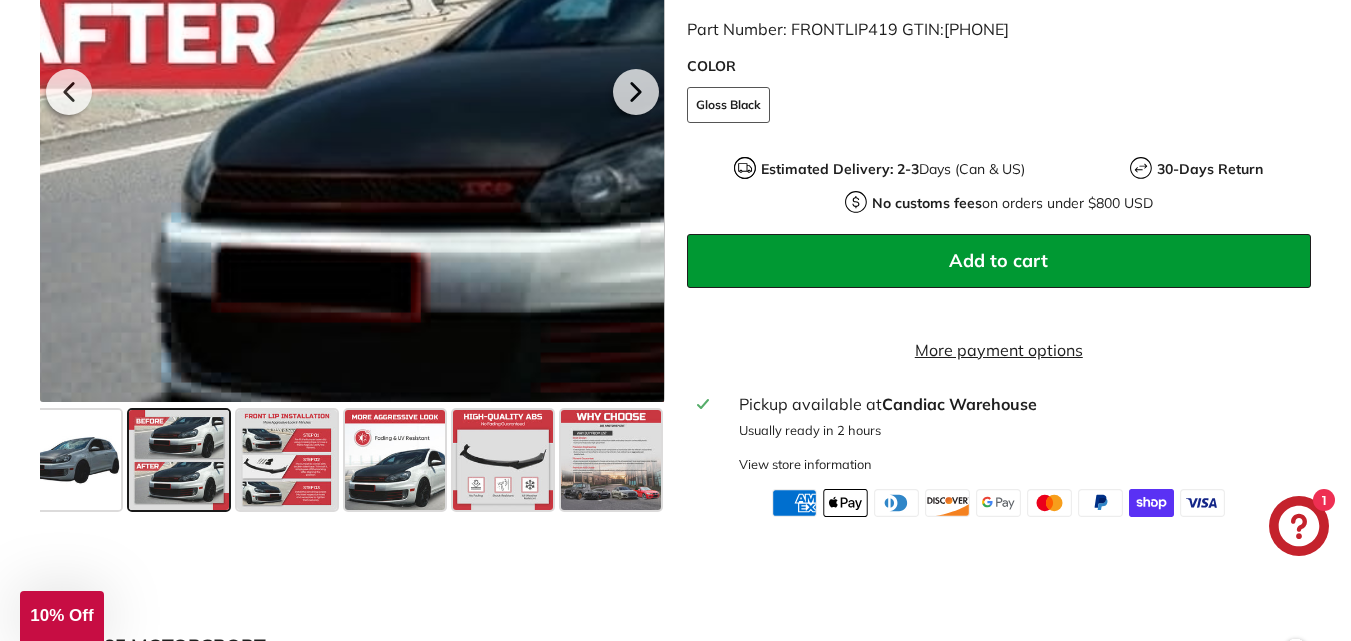 scroll, scrollTop: 800, scrollLeft: 0, axis: vertical 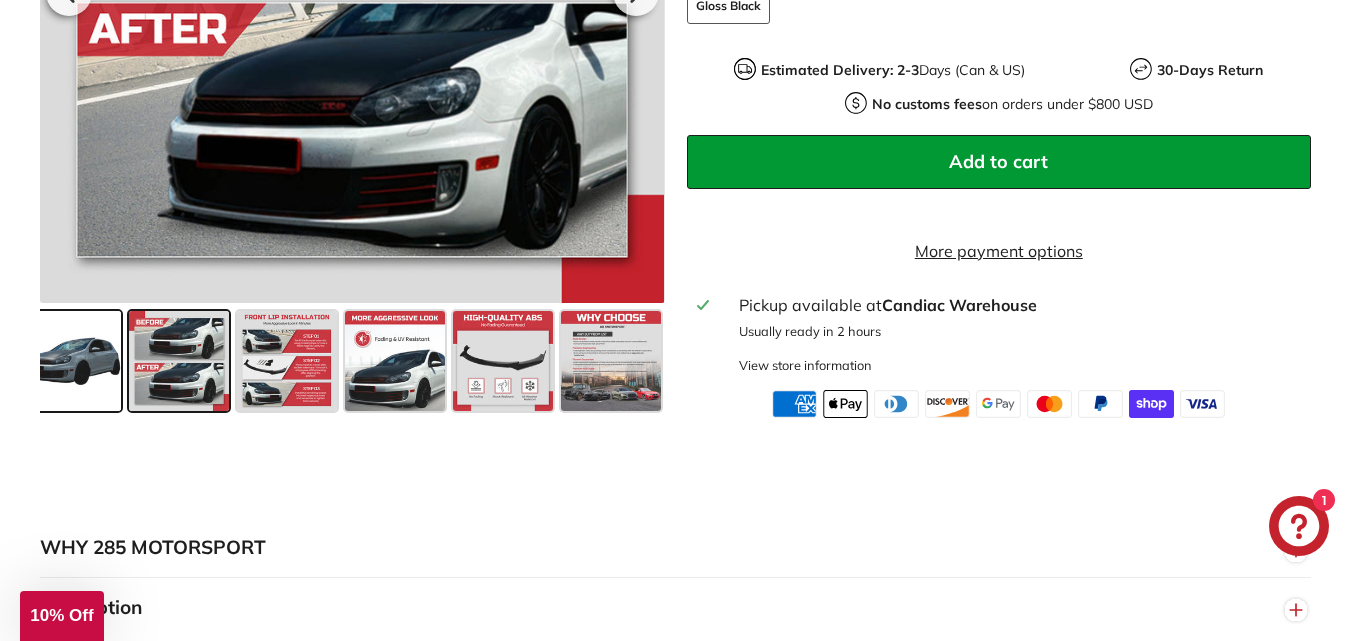 click at bounding box center (72, 360) 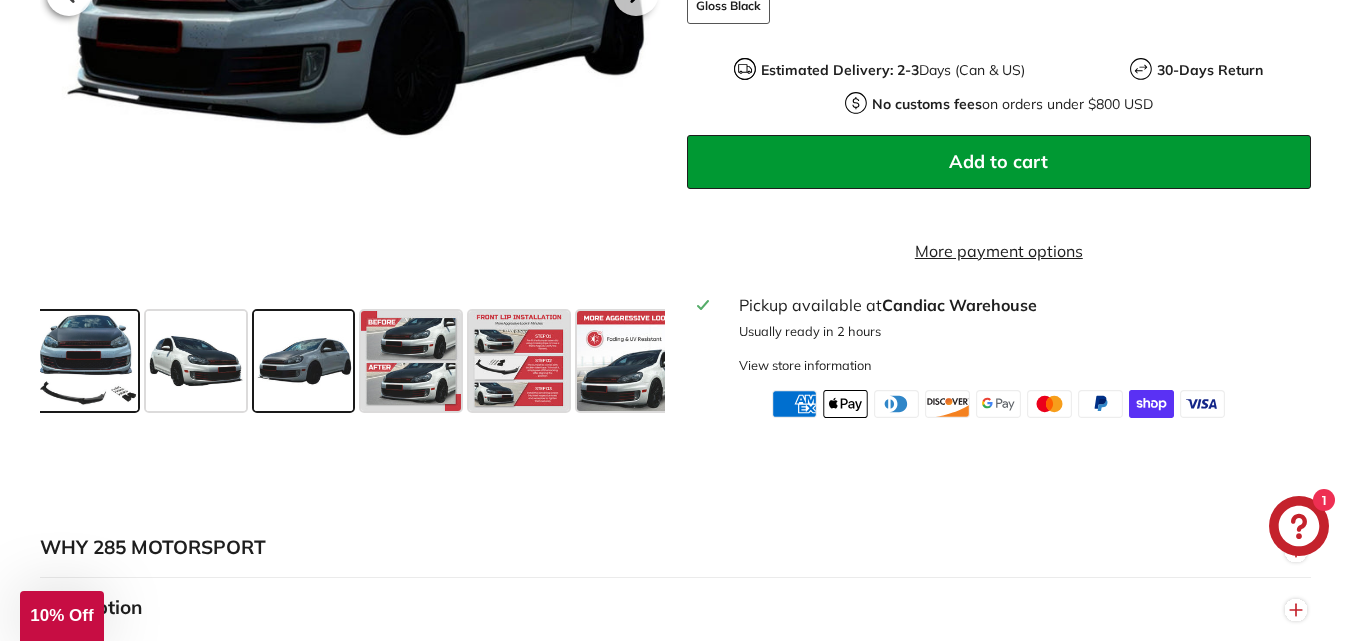 scroll, scrollTop: 0, scrollLeft: 0, axis: both 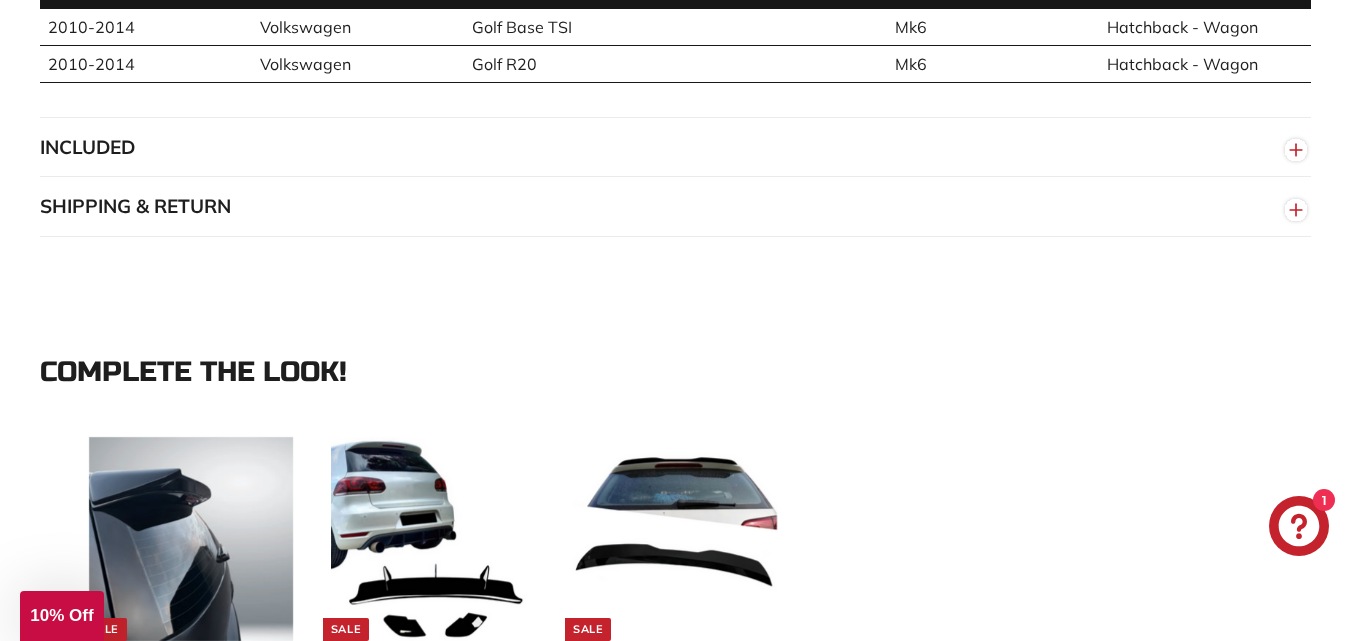 click on "INCLUDED" at bounding box center [675, 148] 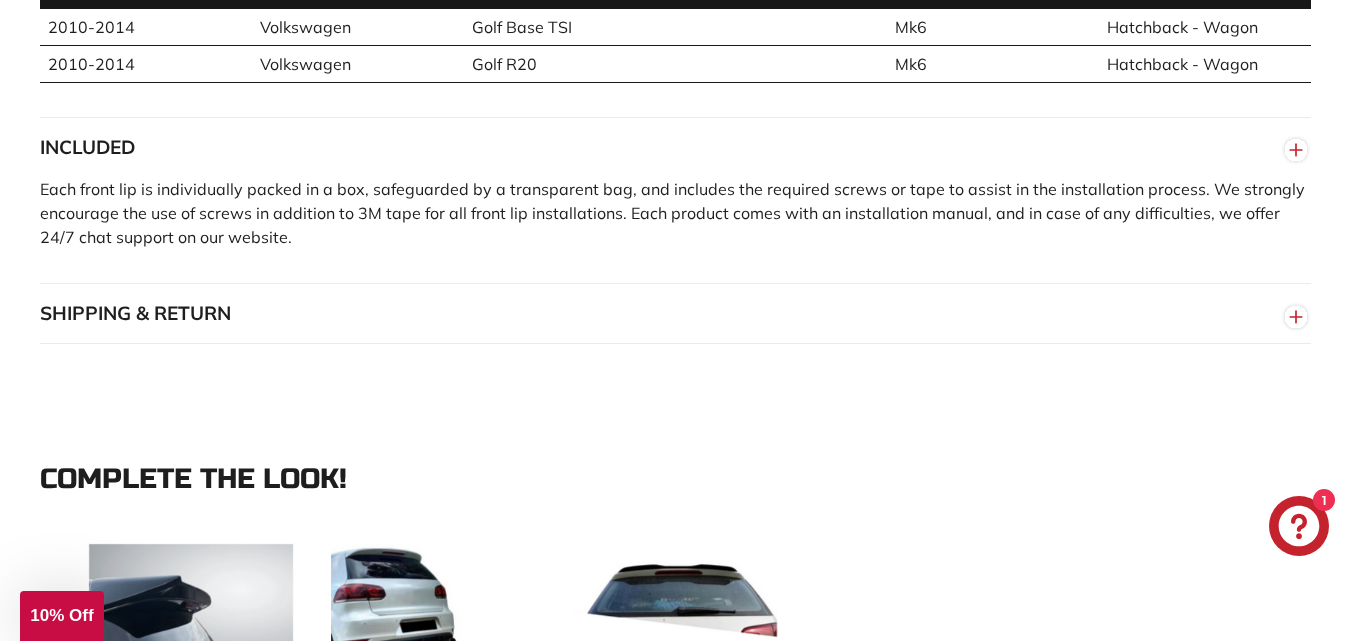 click on "SHIPPING & RETURN" at bounding box center (675, 314) 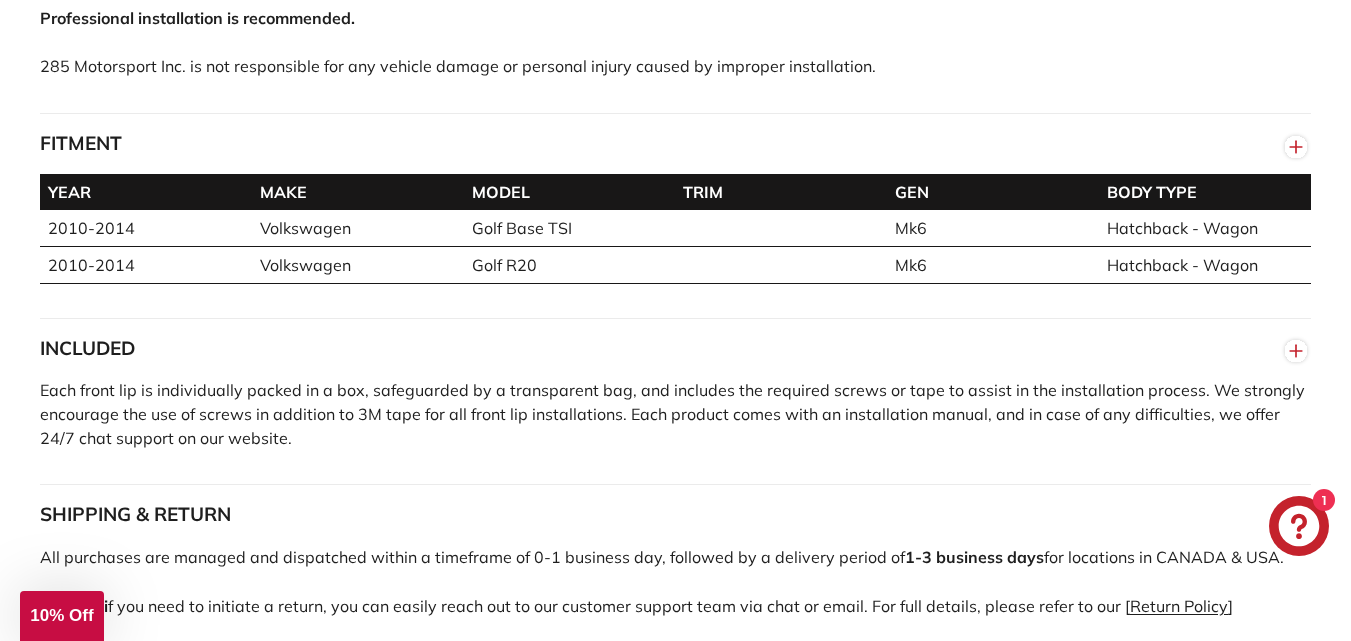 scroll, scrollTop: 1500, scrollLeft: 0, axis: vertical 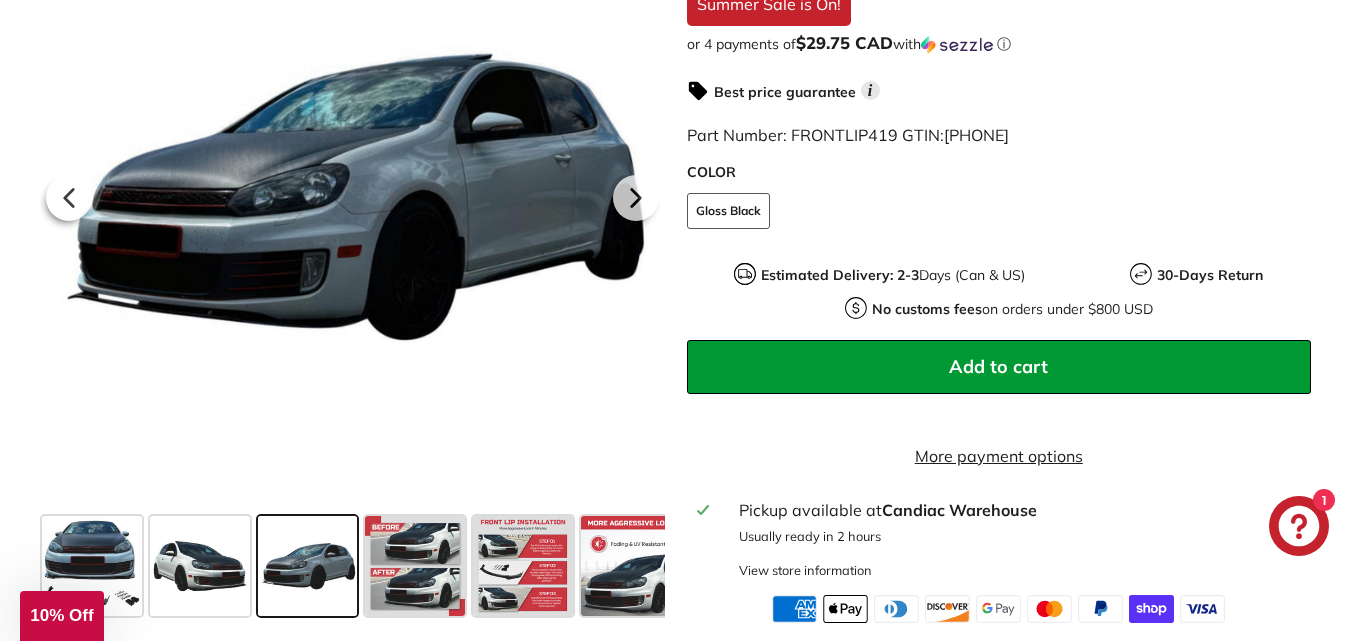 click on "Add to cart" at bounding box center (999, 367) 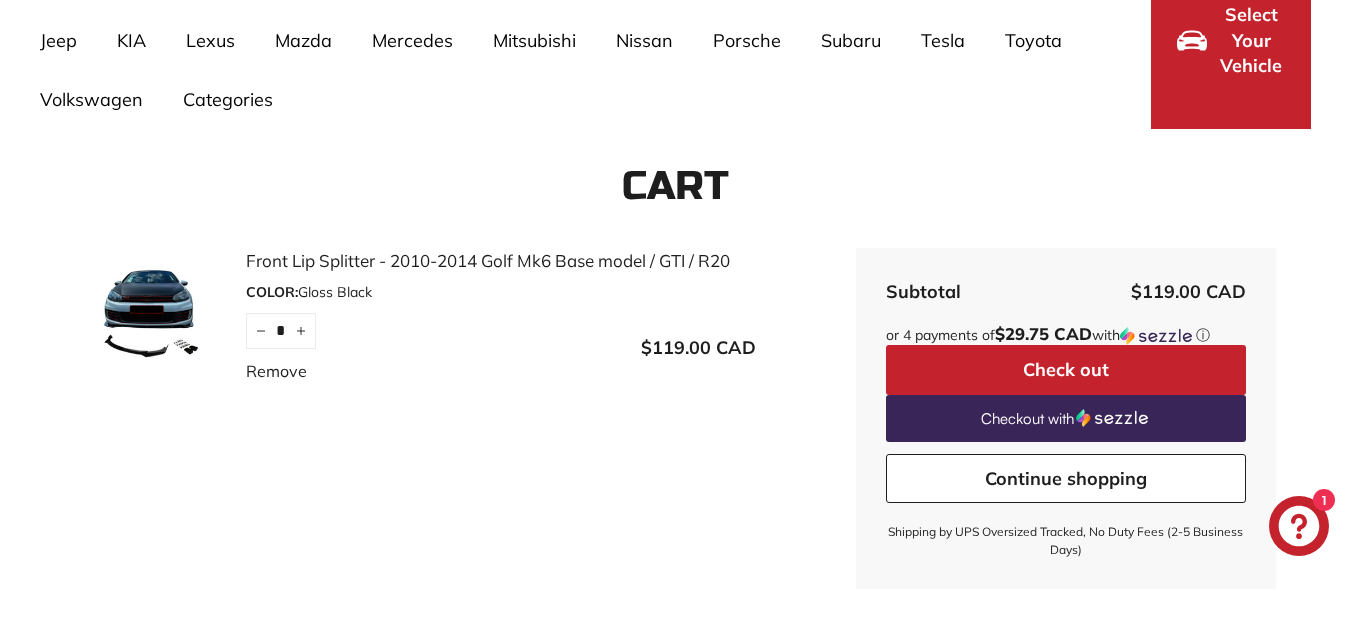 scroll, scrollTop: 0, scrollLeft: 0, axis: both 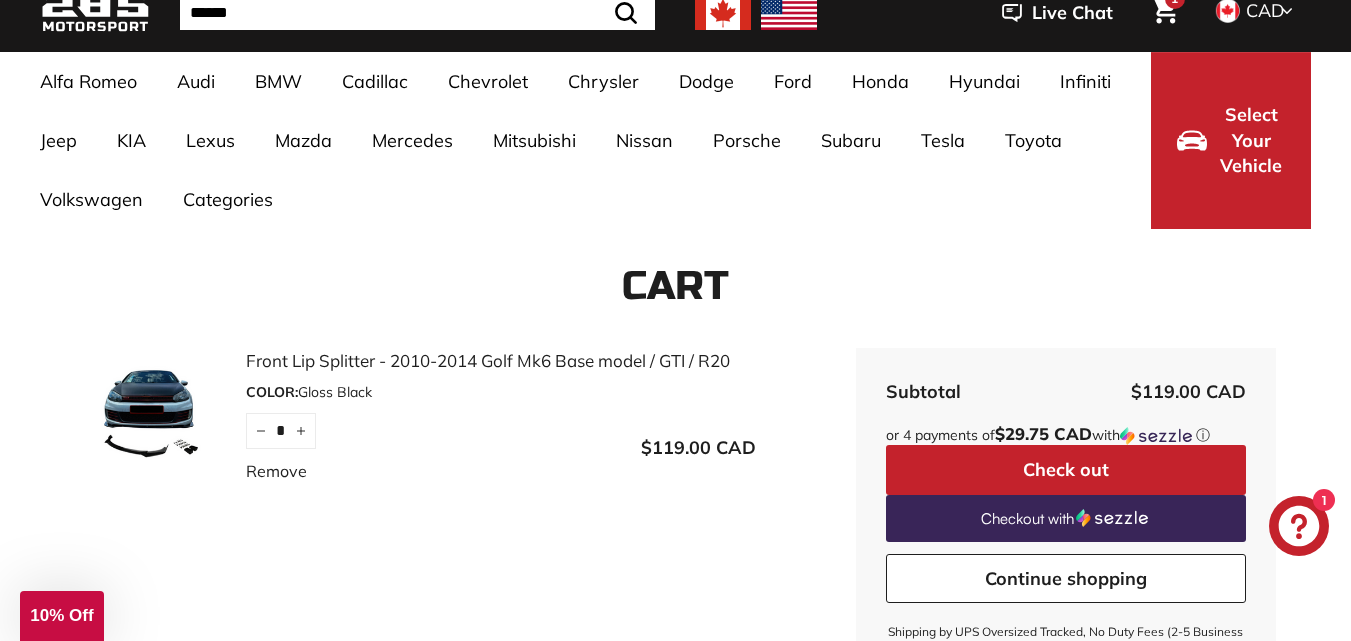 click on "Select Your Vehicle" at bounding box center [1251, 140] 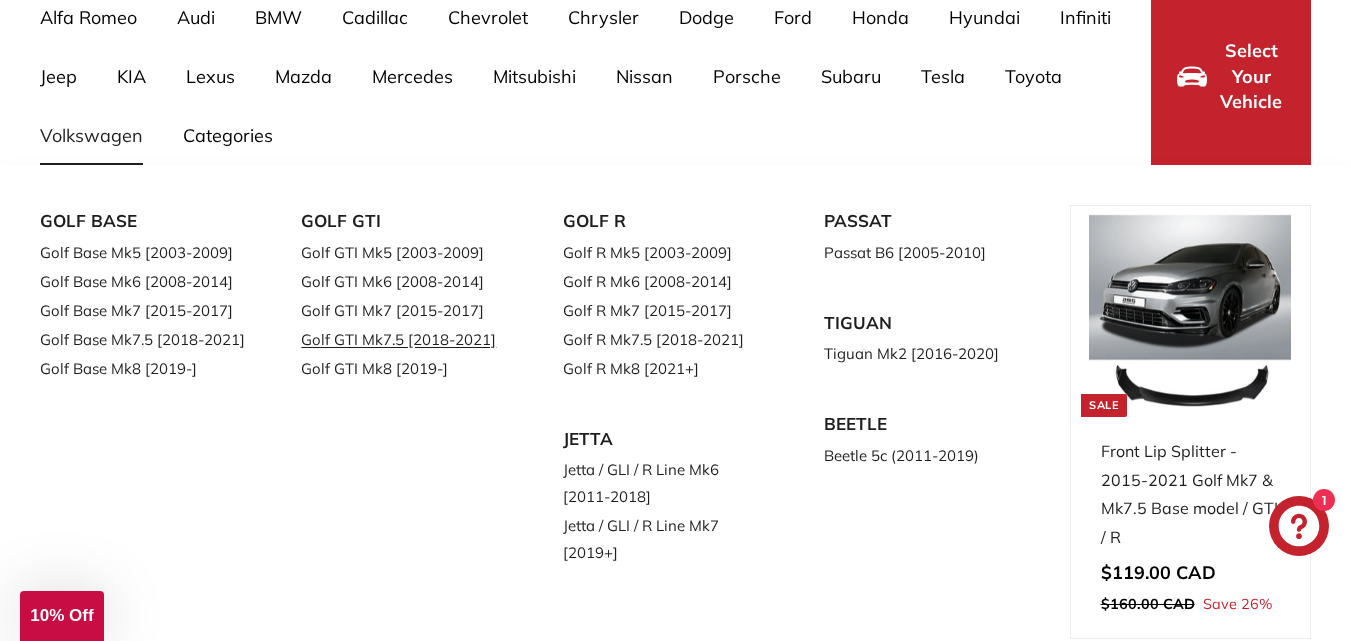 scroll, scrollTop: 200, scrollLeft: 0, axis: vertical 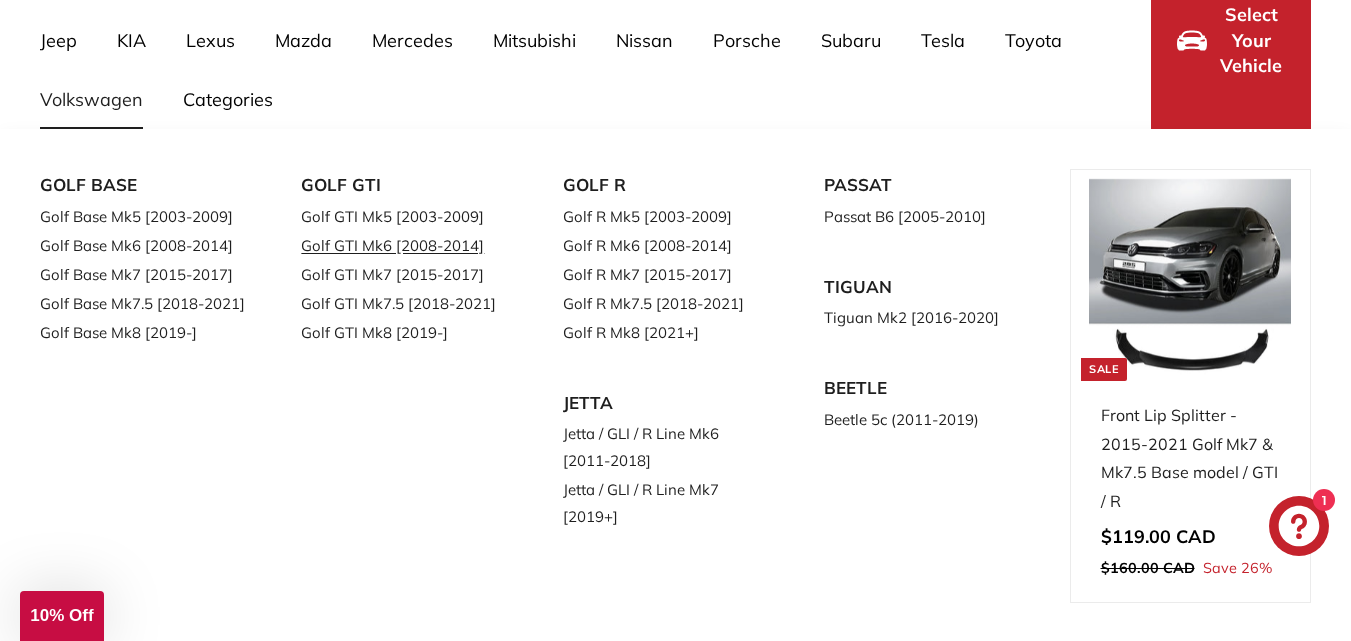 click on "Golf GTI Mk6 [2008-2014]" at bounding box center (403, 245) 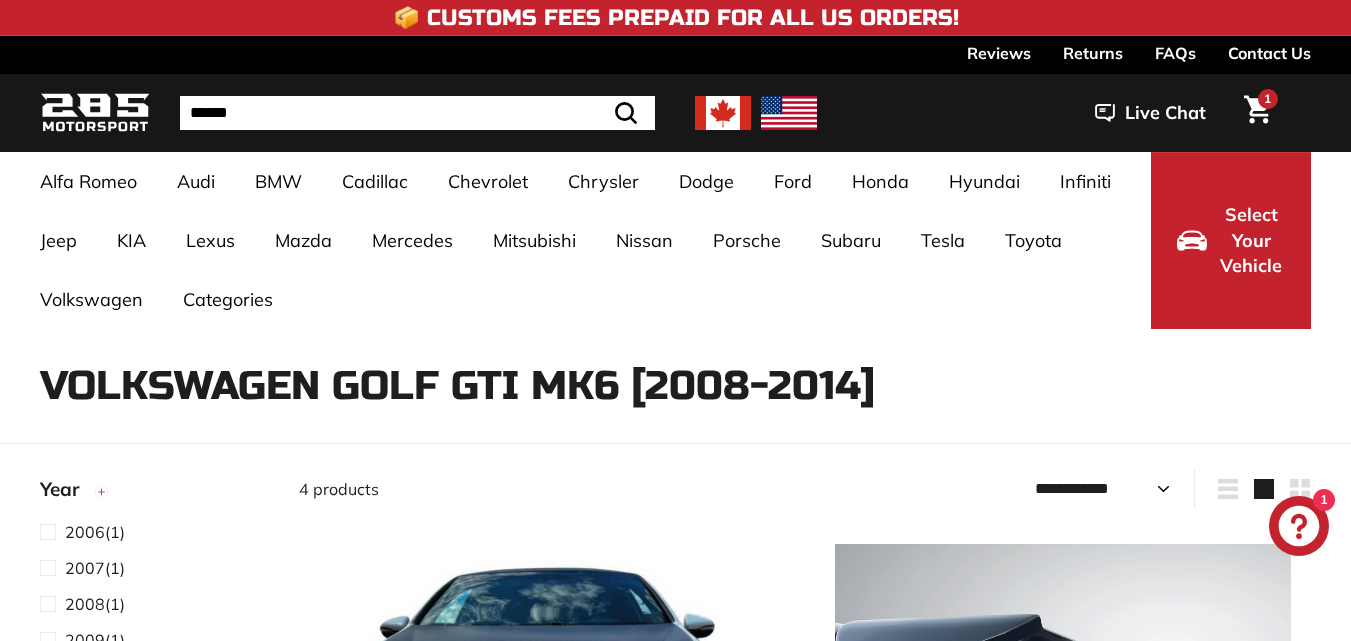 select on "**********" 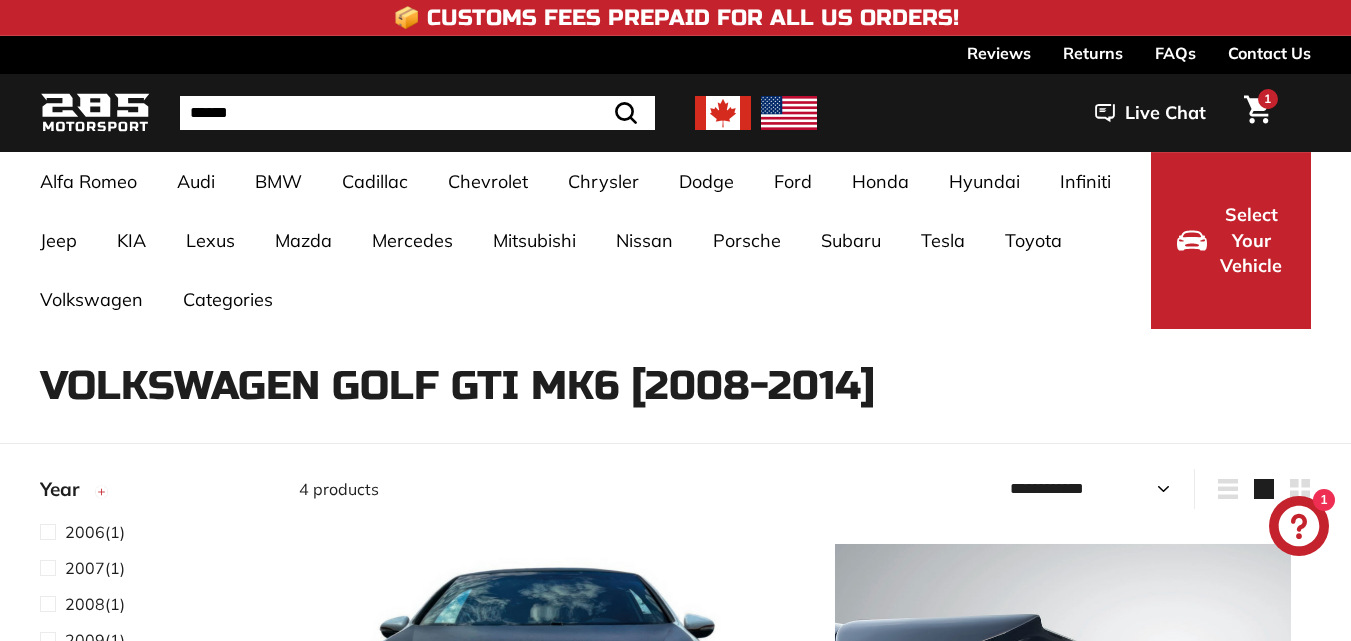 scroll, scrollTop: 0, scrollLeft: 0, axis: both 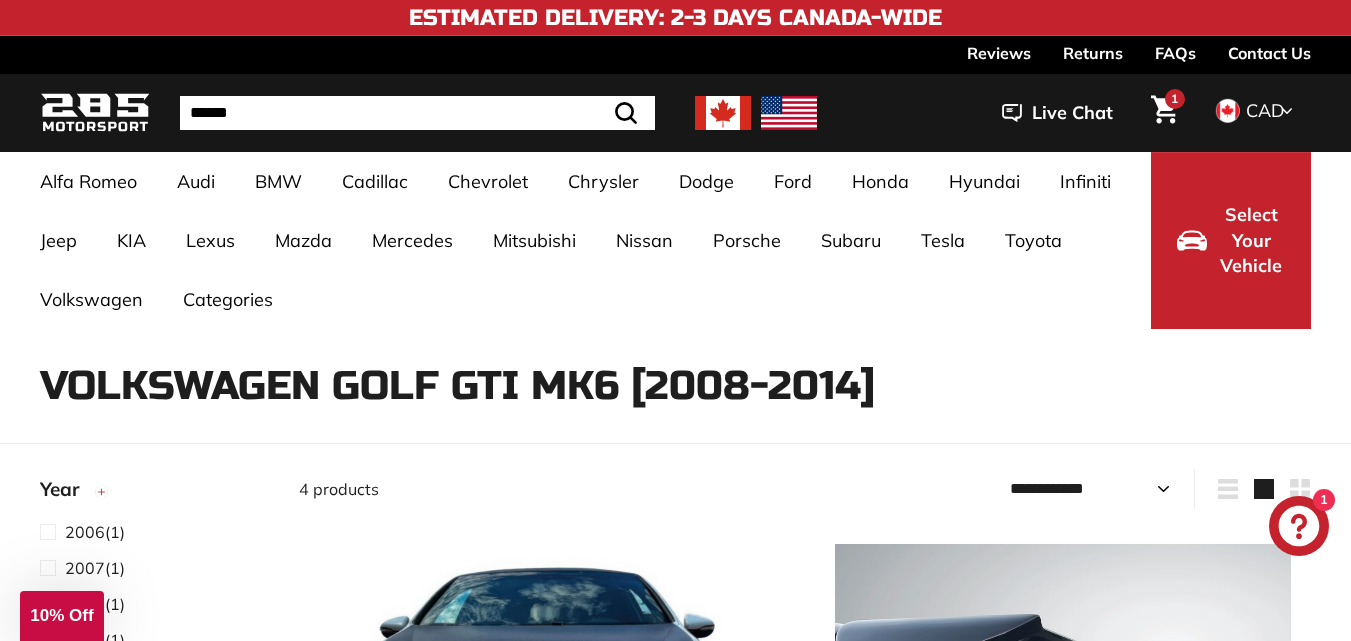 click 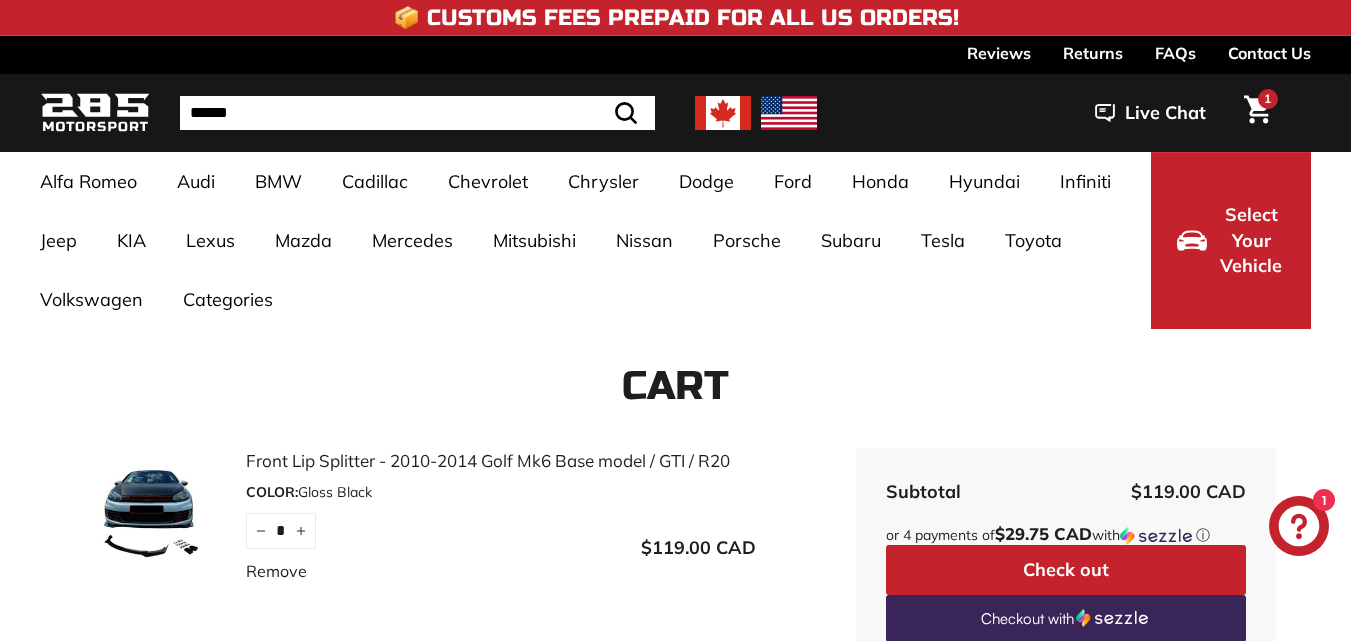 scroll, scrollTop: 0, scrollLeft: 0, axis: both 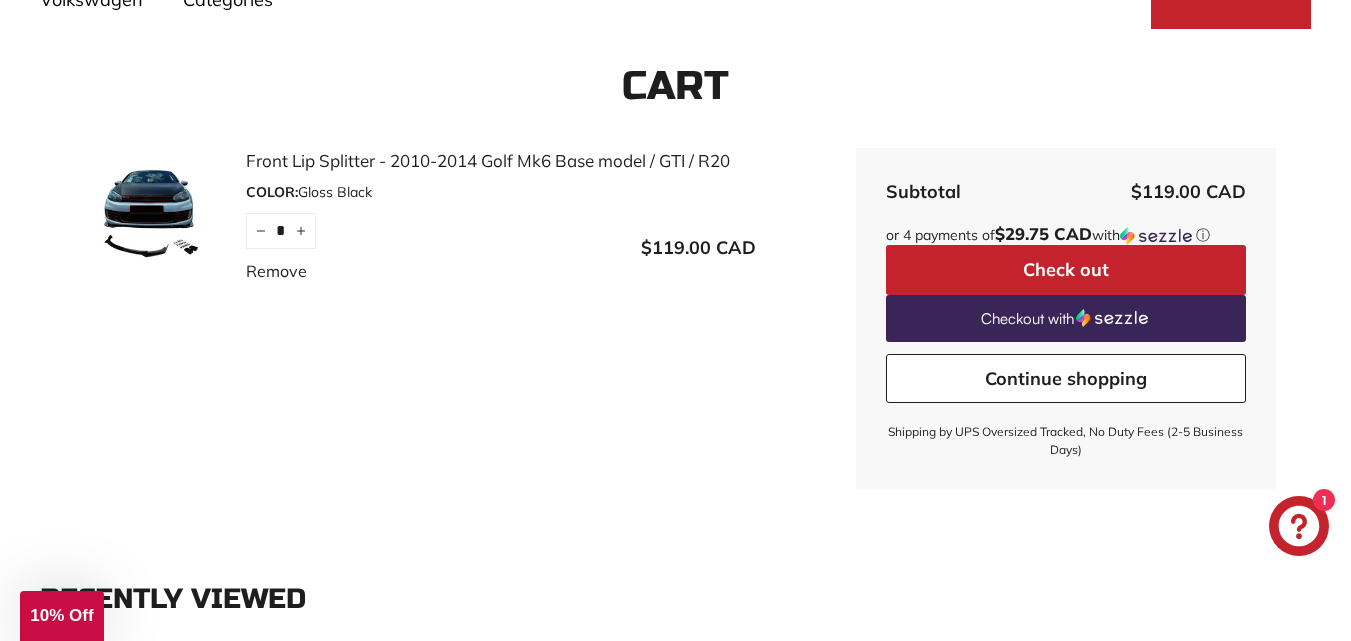 click on "Check out" at bounding box center (1066, 270) 